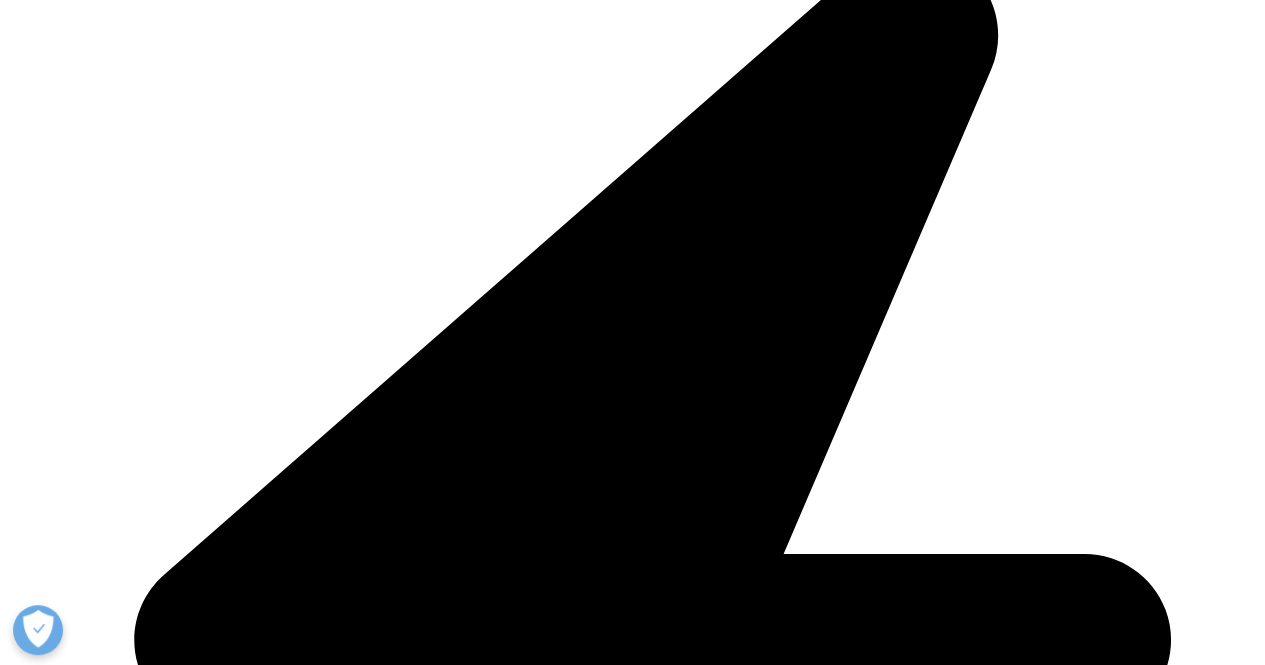 scroll, scrollTop: 0, scrollLeft: 0, axis: both 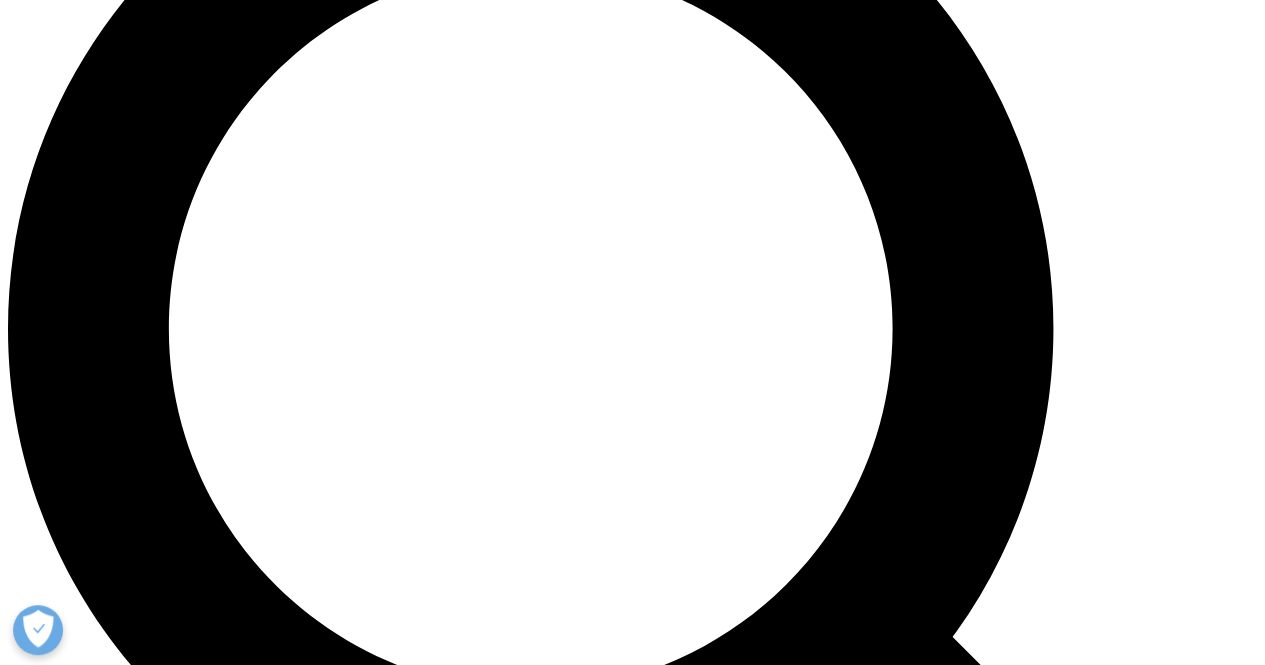 click on "Given India's significant role in the generic pharmaceutical market, this development is expected to be positively received by manufacturers, healthcare providers, and patients. The Indian government's Production-Linked Incentive (PLI) scheme, which incentivises domestic manufacturing, has spurred significant interest from leading domestic pharmaceutical companies in developing their own version.
Over 10 companies have filed Subject Expert Committee (SEC) submissions in India to conduct Phase III studies for semaglutide, with 7 of them focusing on oral semaglutide, seemingly looking to differentiate away from the most common presentation. In addition, Indian companies have begun laying the groundwork for international expansion with Biocon partnering with Biomm who will file and commercialise their off-patent candidate in Brazil.
Implications for Non-Obesity indications
3
Market Scenarios for Obesity Treatment
4" at bounding box center [632, 21784] 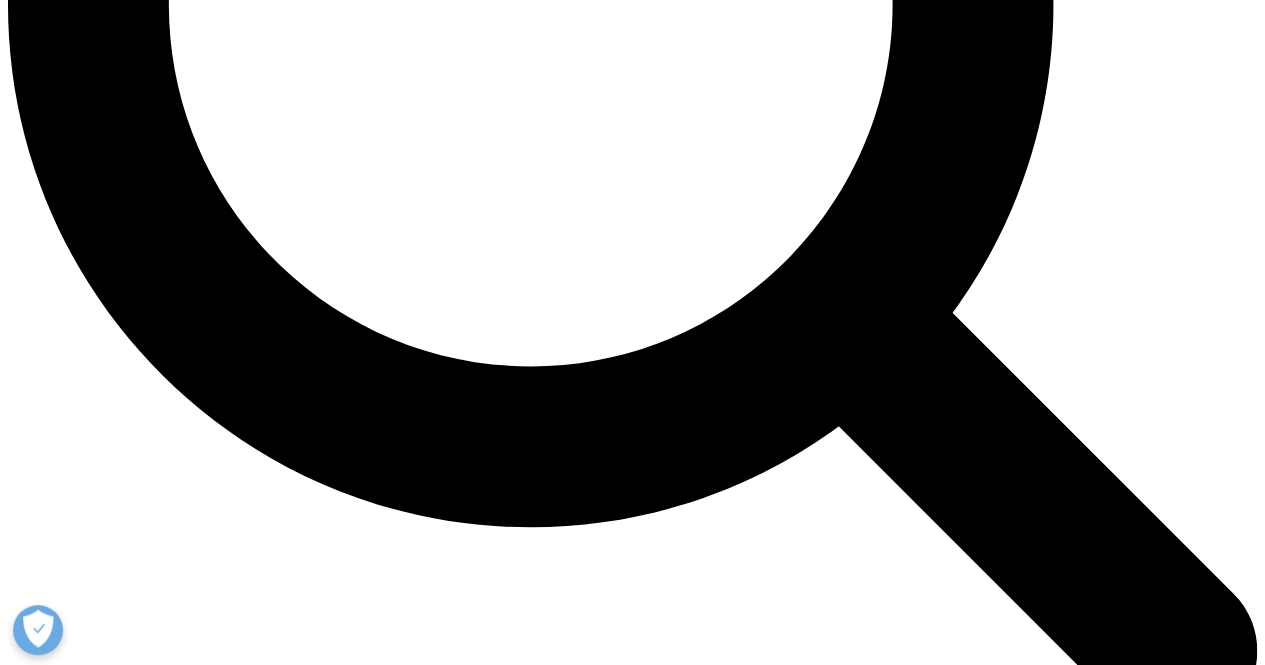 scroll, scrollTop: 1760, scrollLeft: 0, axis: vertical 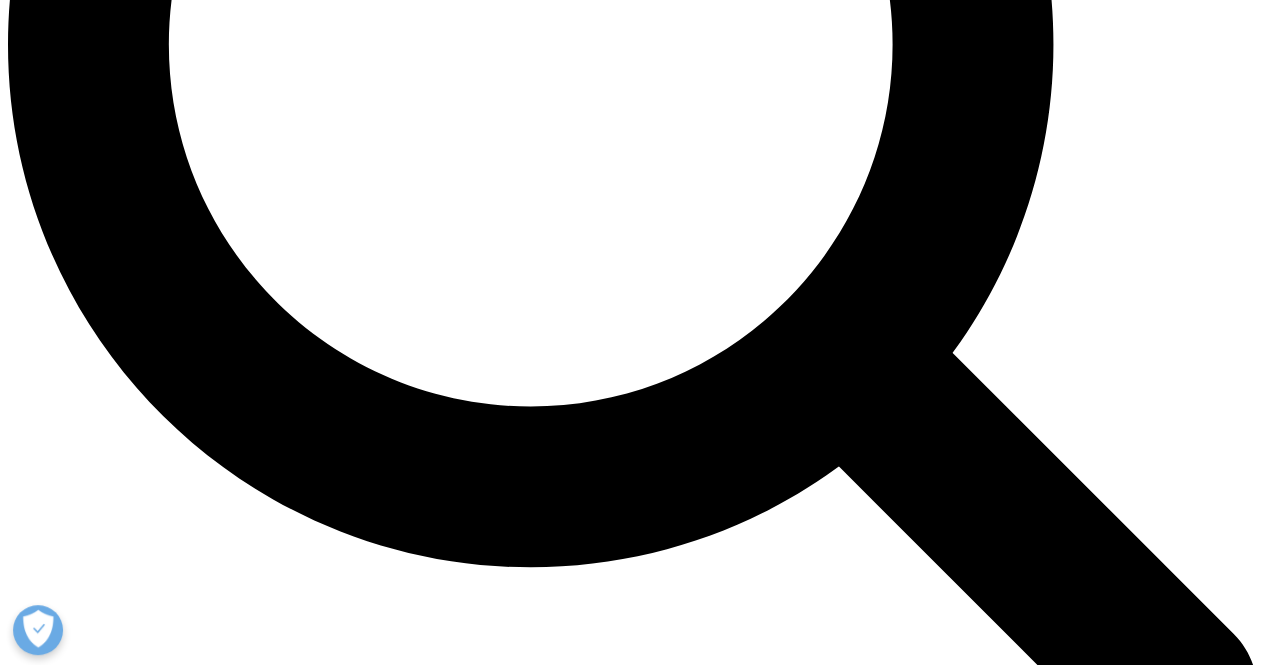 drag, startPoint x: 529, startPoint y: 381, endPoint x: 370, endPoint y: 323, distance: 169.24834 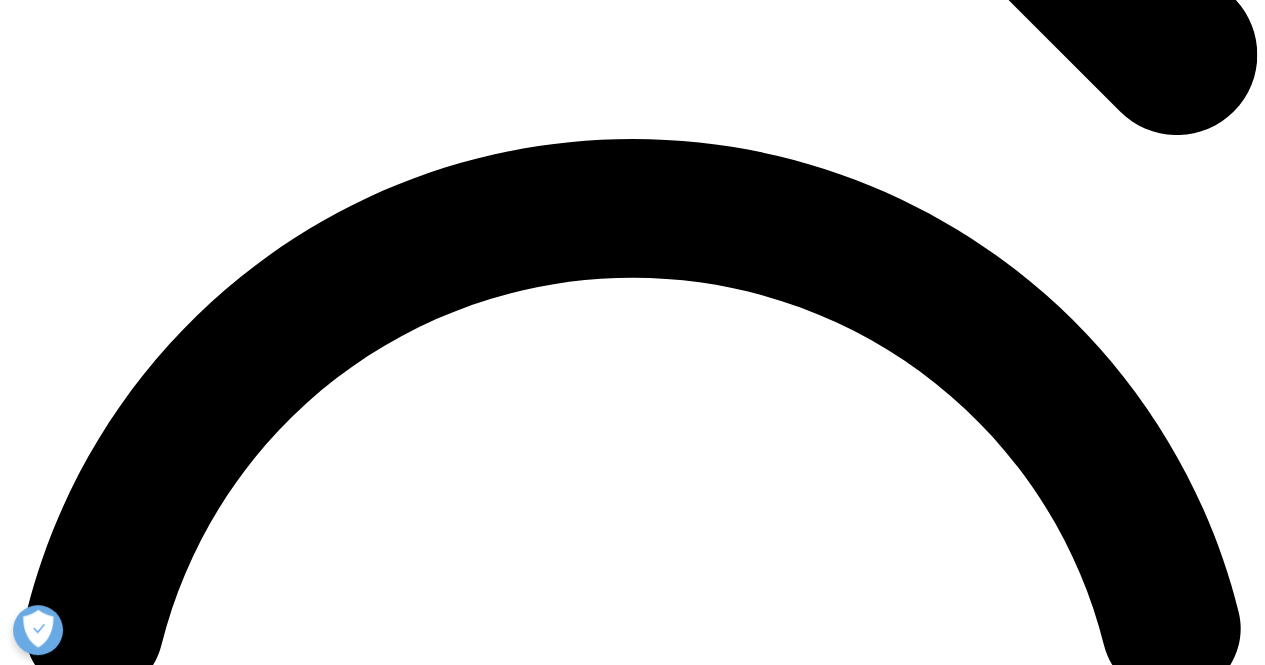 scroll, scrollTop: 2400, scrollLeft: 0, axis: vertical 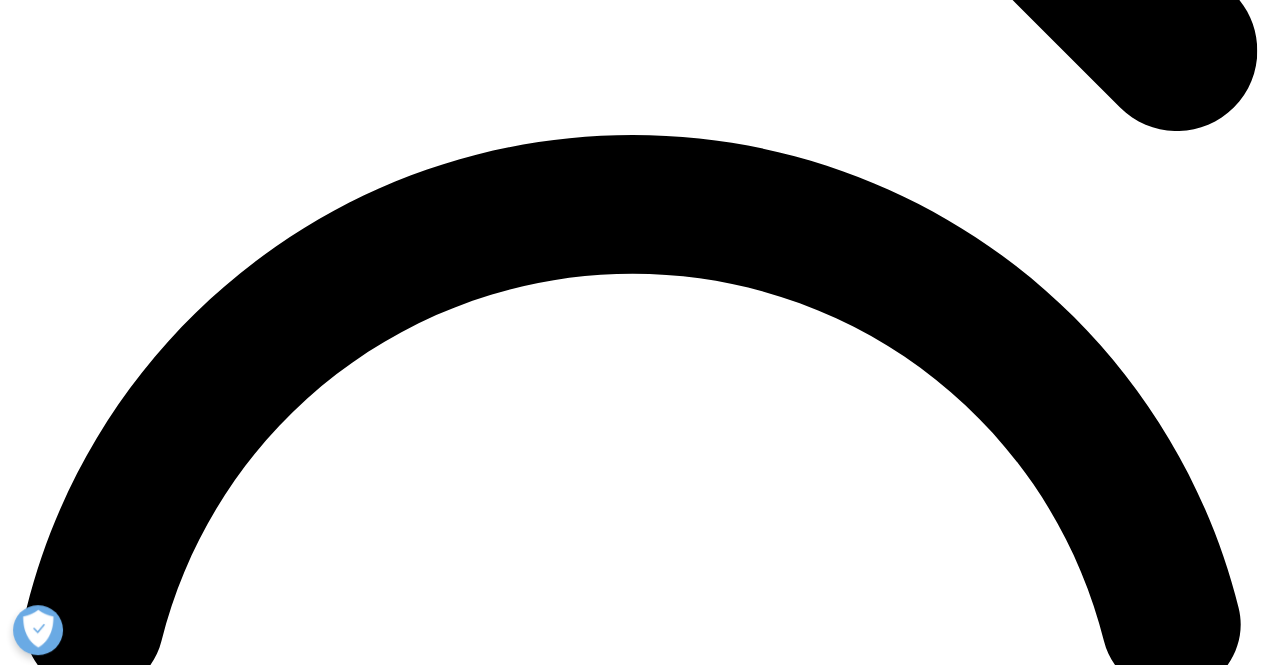 click on "In most countries, where weight-loss treatments are self-funded, a lower-cost off-patent semaglutide could dramatically increase patient access, for example India and China are price-sensitive and with a dozen manufacturers developing off-patent semaglutide, this could create a surge in demand and expand the private market. Currently in China no GLP-1 products are included in the national or local medical insurance reimbursement lists, spurring originator companies to implement patient assistance programme and commercial insurance models to reduce OOP costs." at bounding box center (632, 24619) 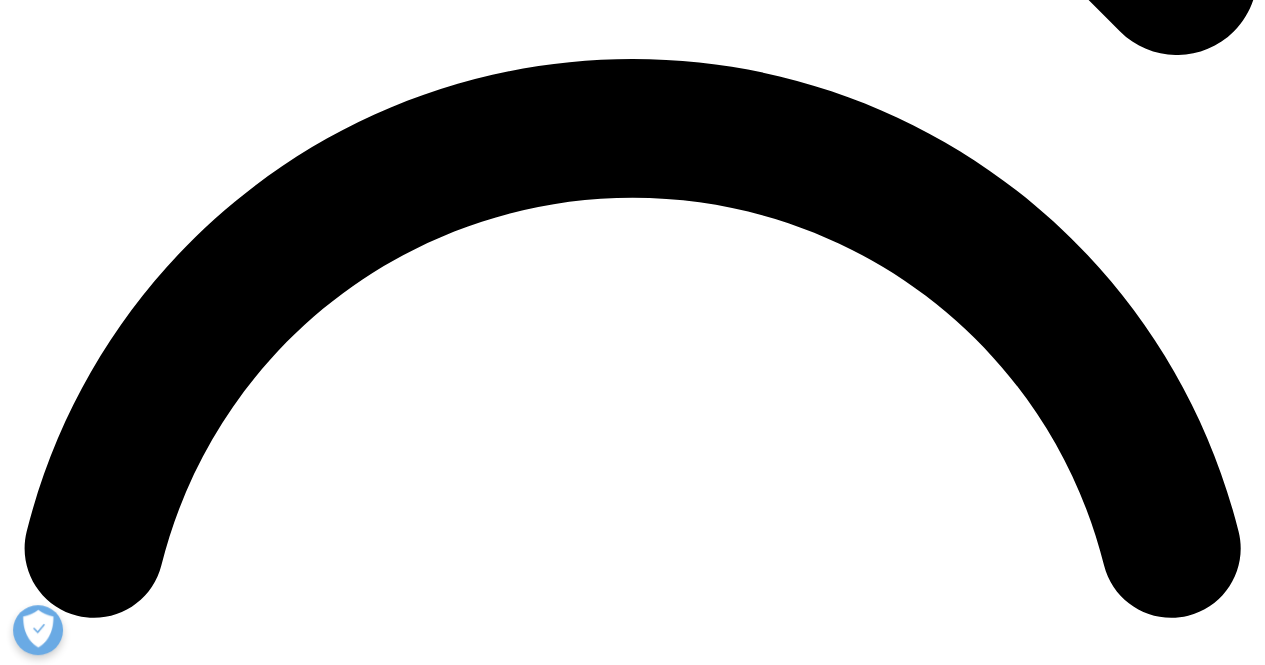 scroll, scrollTop: 2480, scrollLeft: 0, axis: vertical 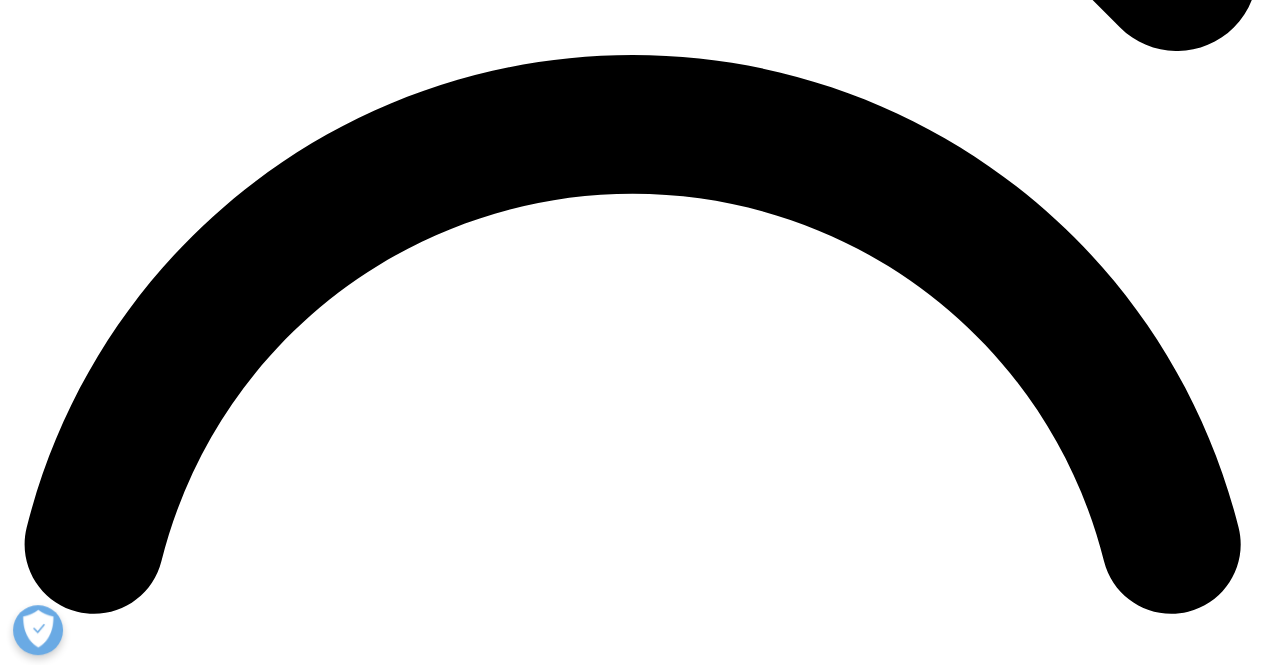 click on "If appropriately marketed, off-patent versions could open the door to millions of new patients who were previously priced out." at bounding box center [632, 24591] 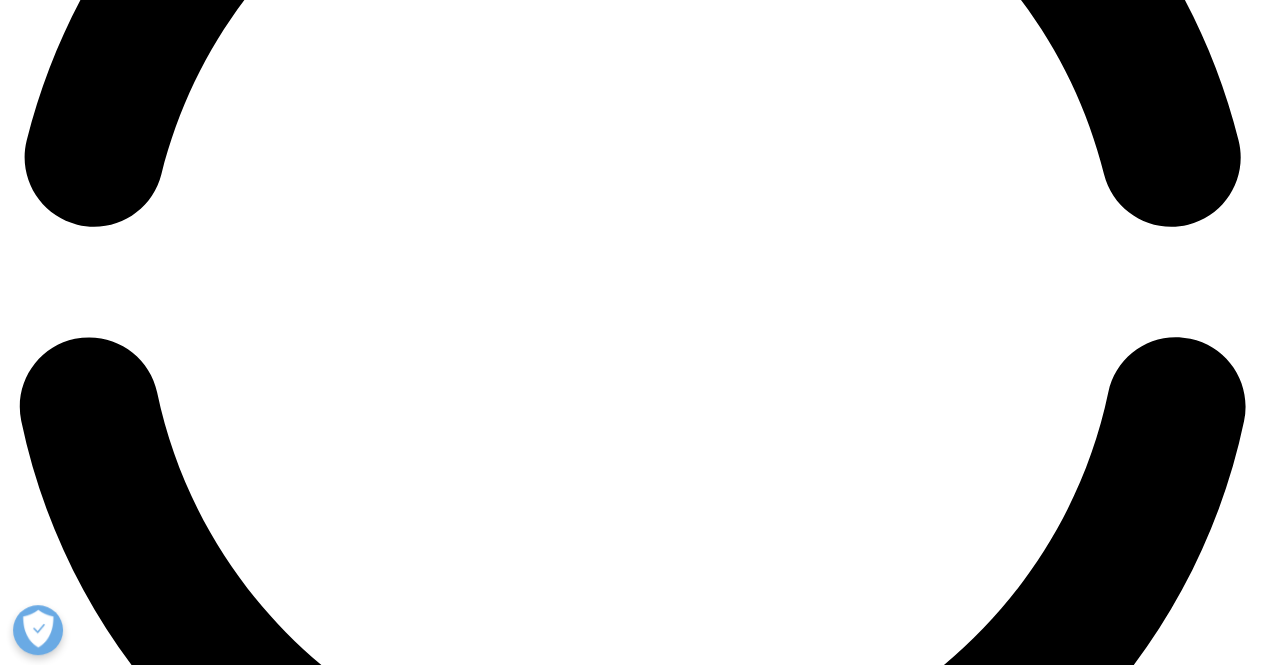 scroll, scrollTop: 2880, scrollLeft: 0, axis: vertical 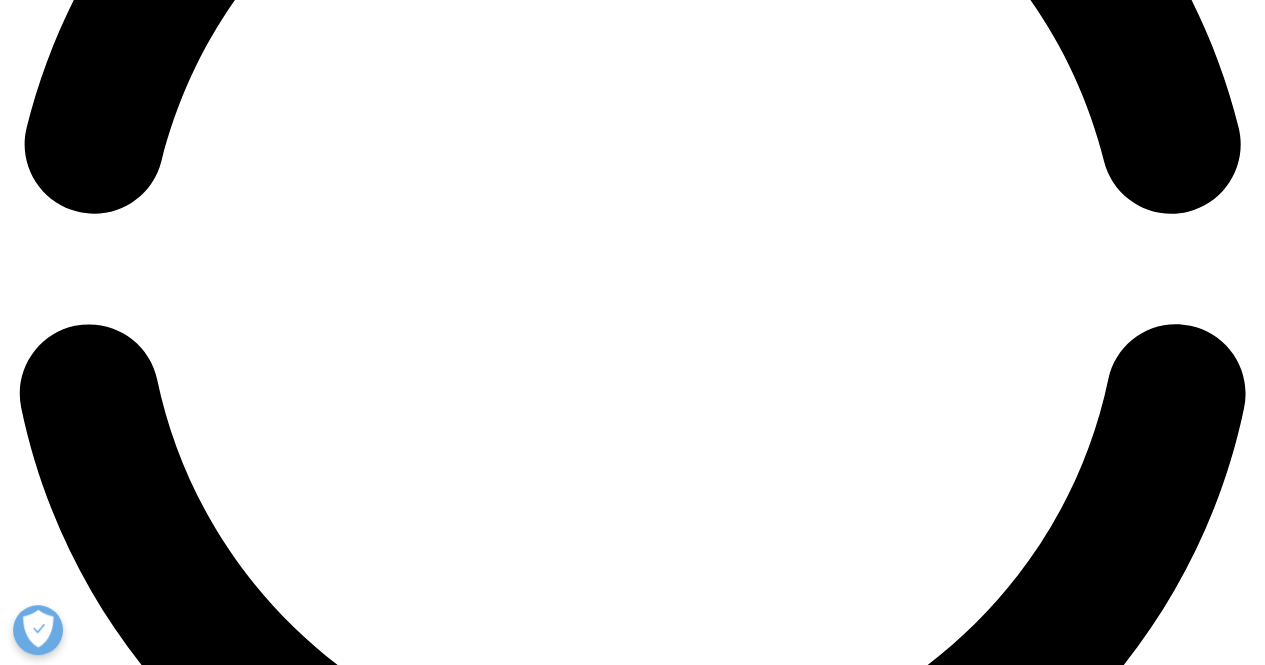 drag, startPoint x: 540, startPoint y: 509, endPoint x: 512, endPoint y: 330, distance: 181.17671 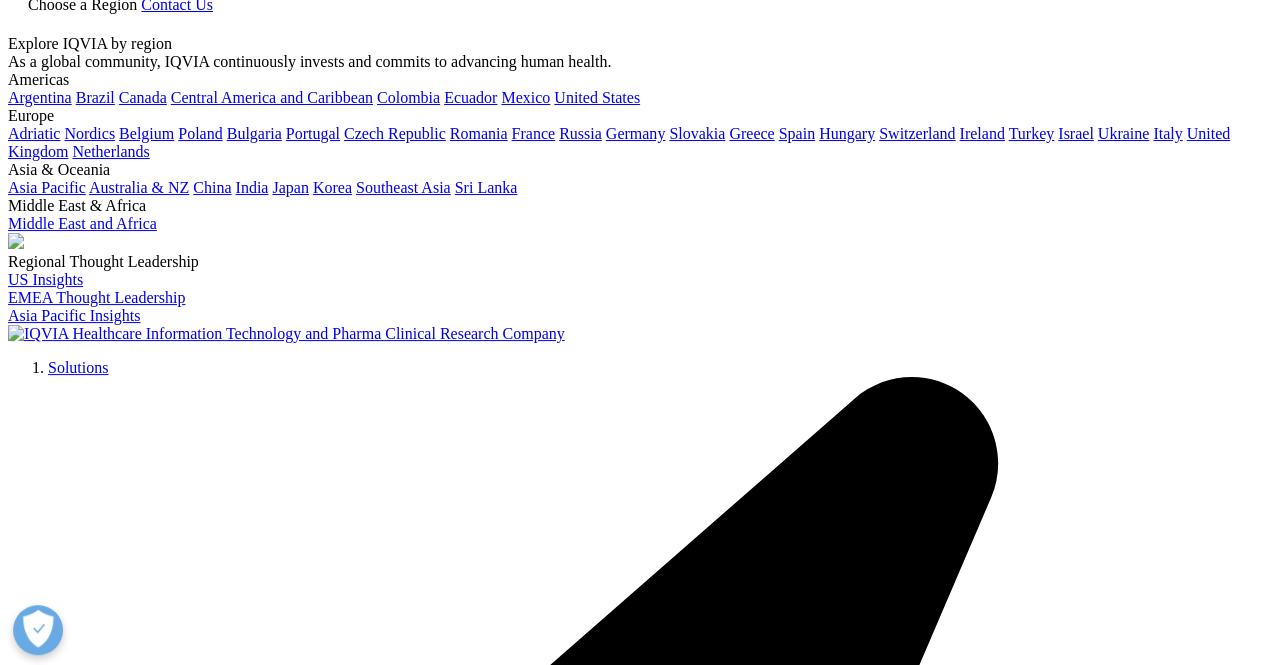 scroll, scrollTop: 3840, scrollLeft: 0, axis: vertical 